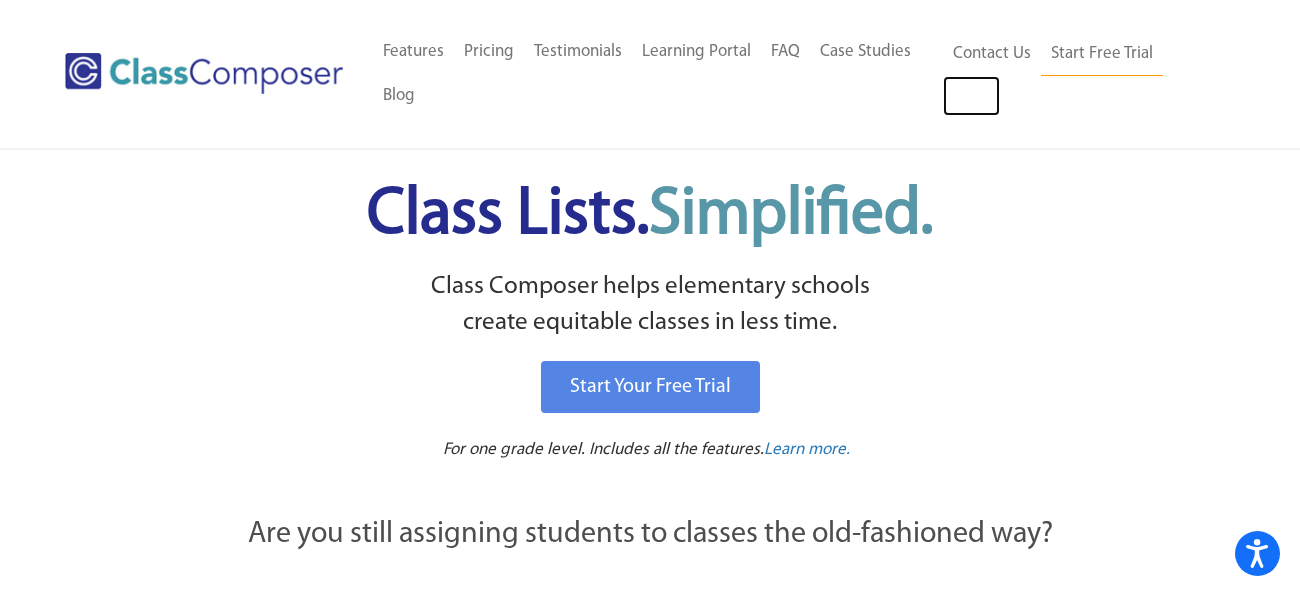 scroll, scrollTop: 0, scrollLeft: 0, axis: both 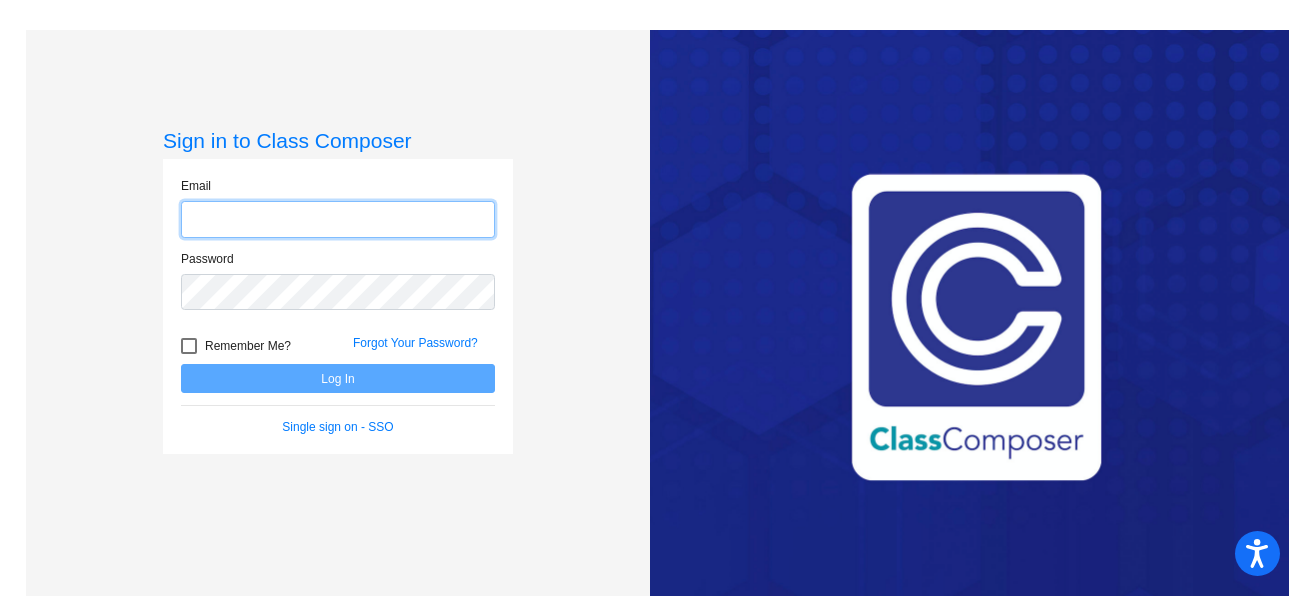 type on "[EMAIL]" 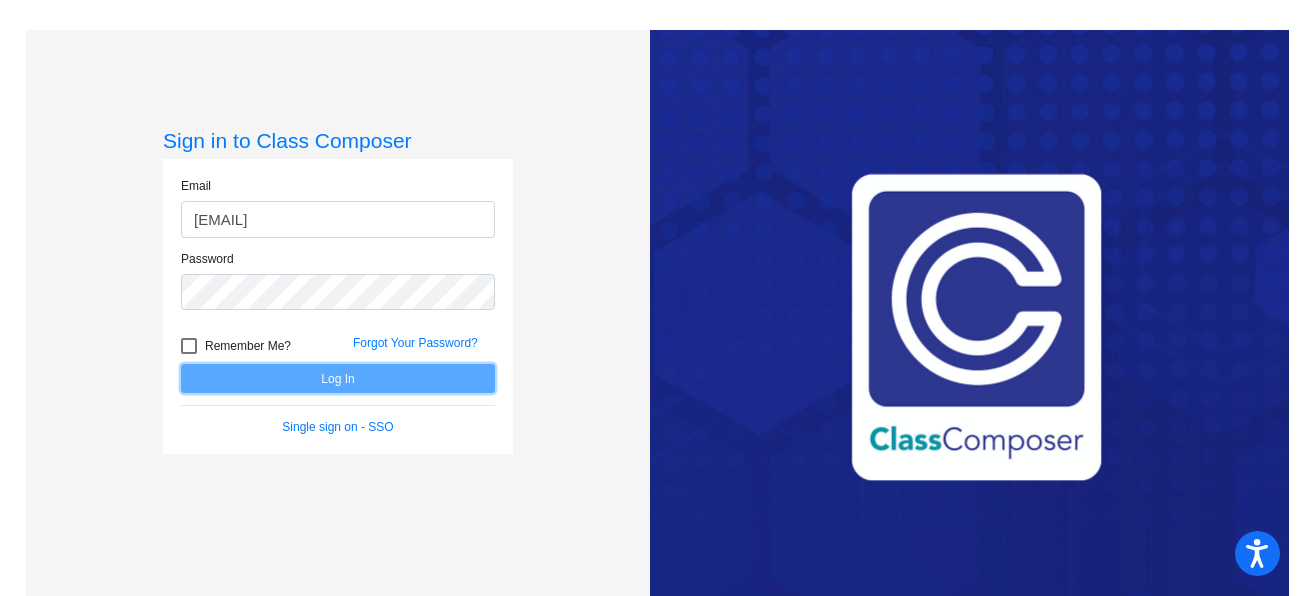 click on "Log In" 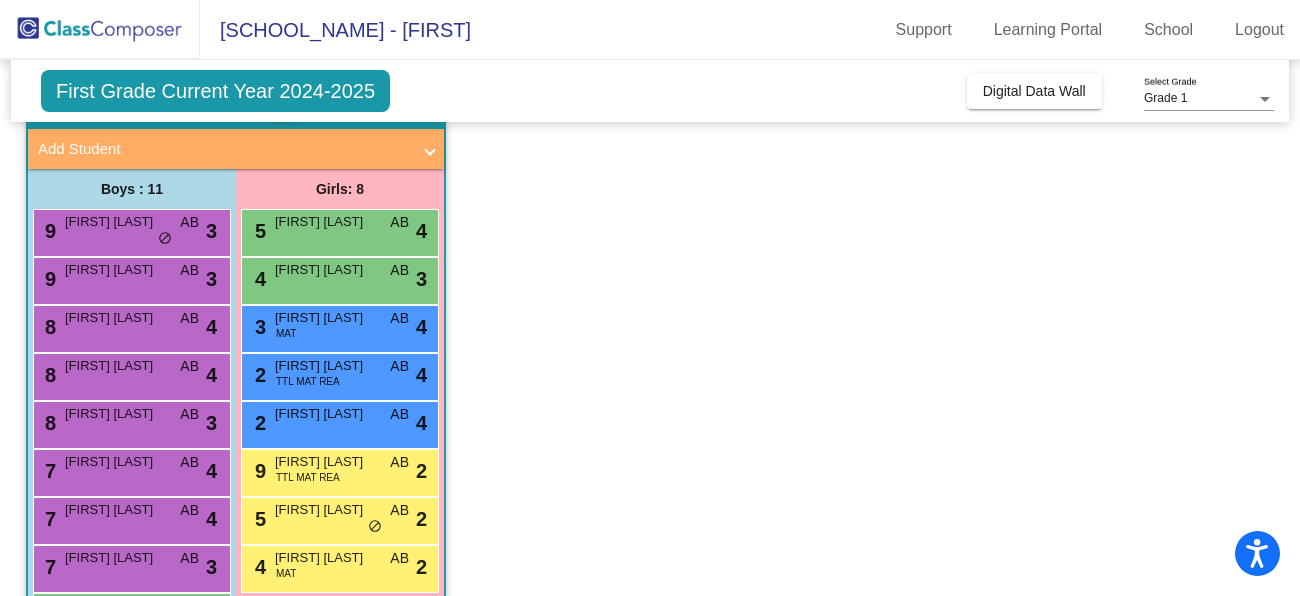 scroll, scrollTop: 112, scrollLeft: 0, axis: vertical 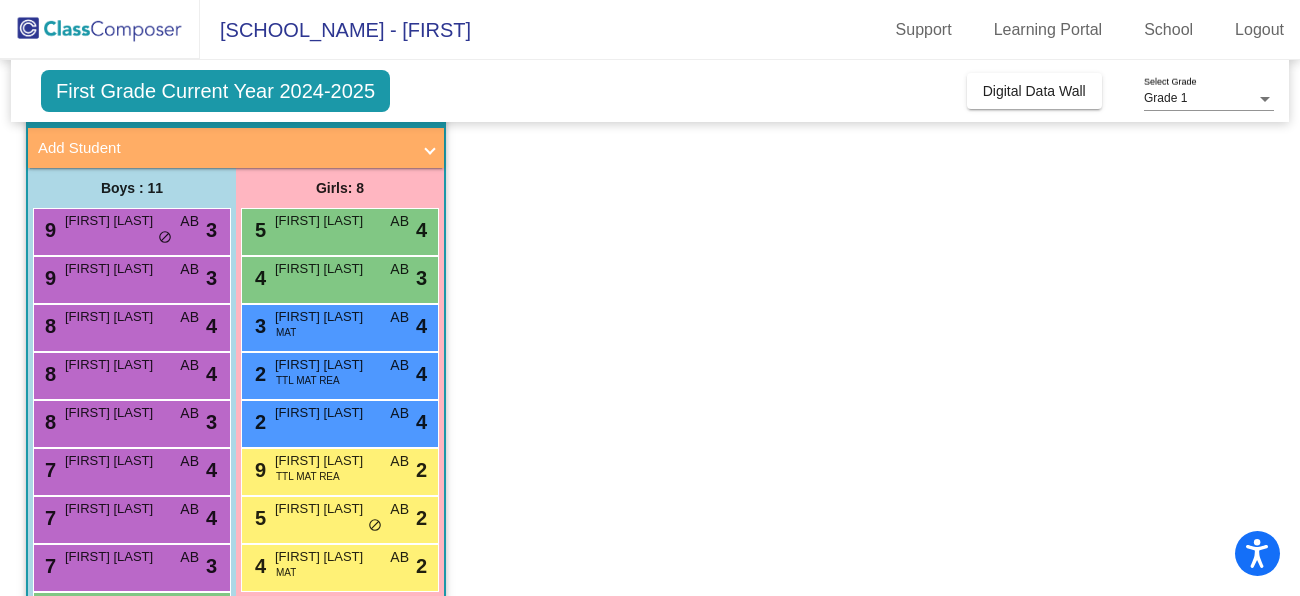 click on "Class 5   - [FIRST] [LAST]  picture_as_pdf [FIRST] [LAST]  Add Student  First Name Last Name Student Id  (Recommended)   Boy   Girl   Non Binary Add Close  Boys : 11  9 [FIRST] [LAST] AB lock do_not_disturb_alt 3 9 [FIRST] [LAST] AB lock do_not_disturb_alt 3 8 [FIRST] [LAST] AB lock do_not_disturb_alt 4 8 [FIRST] [LAST] AB lock do_not_disturb_alt 4 8 [FIRST] [LAST] AB lock do_not_disturb_alt 3 7 [FIRST] [LAST] AB lock do_not_disturb_alt 4 7 [FIRST] [LAST] AB lock do_not_disturb_alt 4 7 [FIRST] [LAST] AB lock do_not_disturb_alt 3 6 [FIRST] [LAST] AB lock do_not_disturb_alt 3 5 [FIRST] [LAST] MAT AB lock do_not_disturb_alt 3 5 [FIRST] [LAST] MAT AB lock do_not_disturb_alt 3 Girls: 8 5 [FIRST] [LAST] AB lock do_not_disturb_alt 4 4 [FIRST] [LAST] AB lock do_not_disturb_alt 3 3 [FIRST] [LAST] MAT AB lock do_not_disturb_alt 4 2 [FIRST] [LAST] TTL MAT REA AB lock do_not_disturb_alt 4 2 [FIRST] [LAST] AB lock do_not_disturb_alt 4 9 [FIRST] [LAST] TTL MAT REA AB lock do_not_disturb_alt 2 5 [FIRST] [LAST] AB lock do_not_disturb_alt 2 4 MAT AB 2" 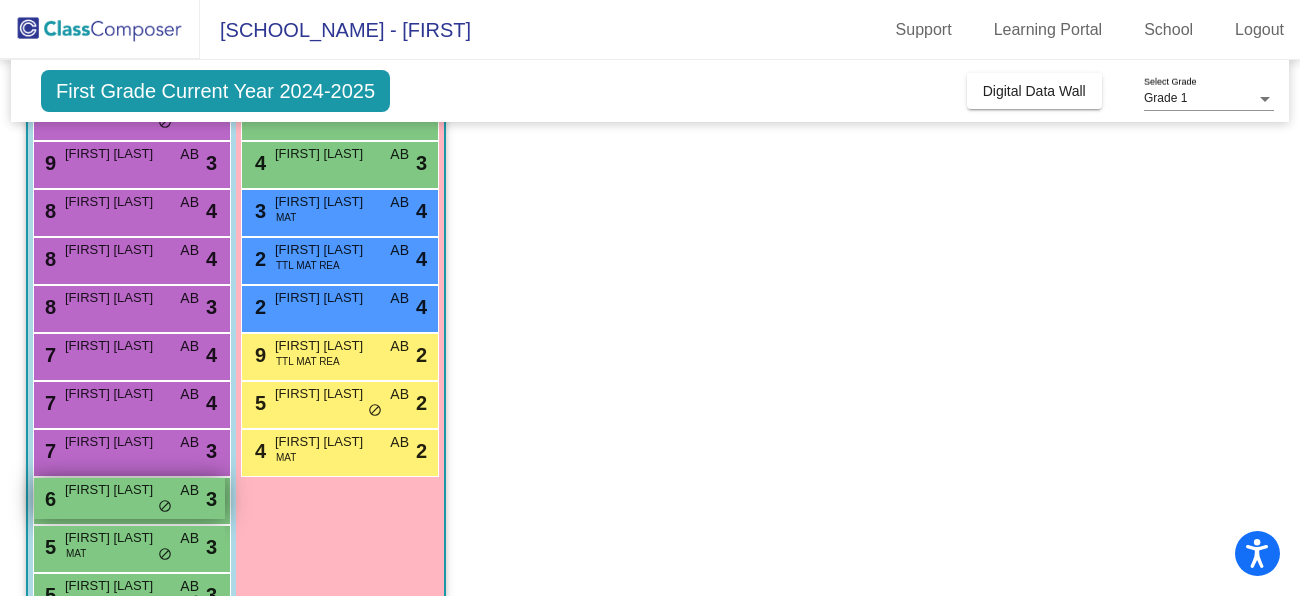 scroll, scrollTop: 222, scrollLeft: 0, axis: vertical 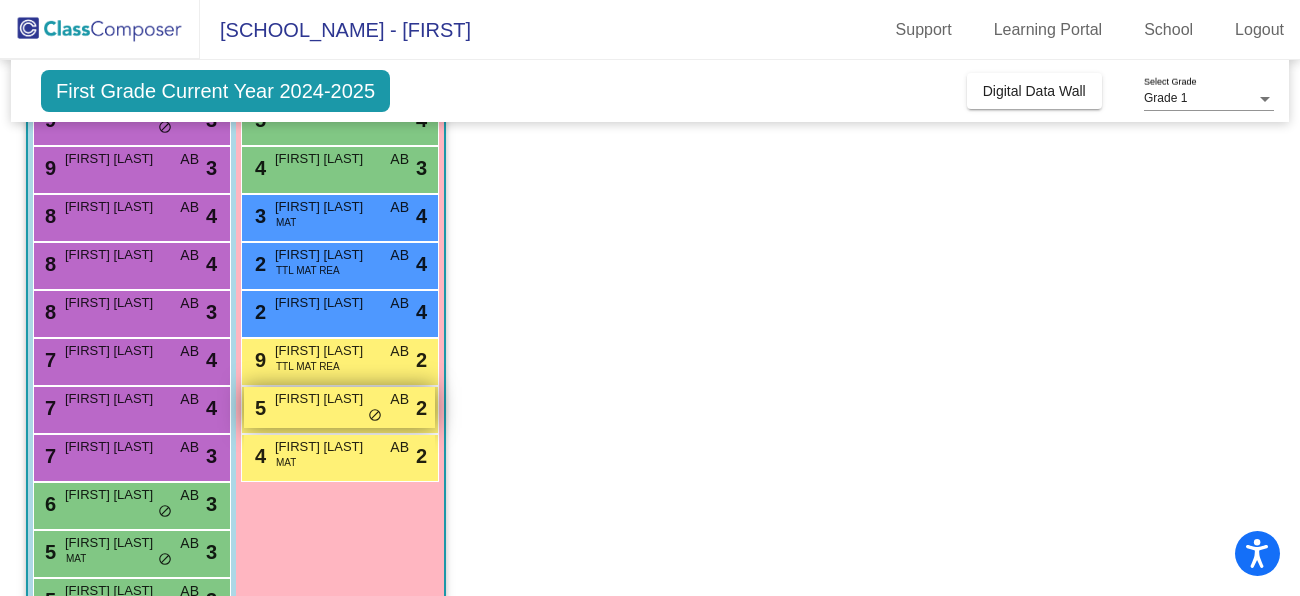 click on "[FIRST] [LAST]" at bounding box center (325, 399) 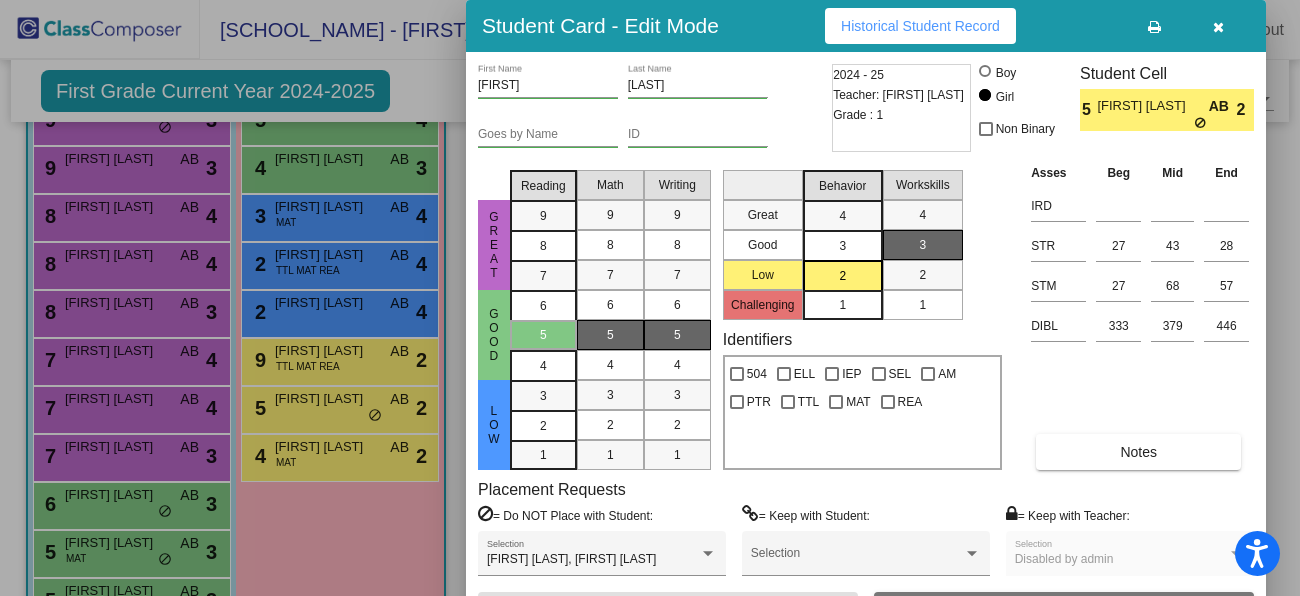 click at bounding box center [1218, 26] 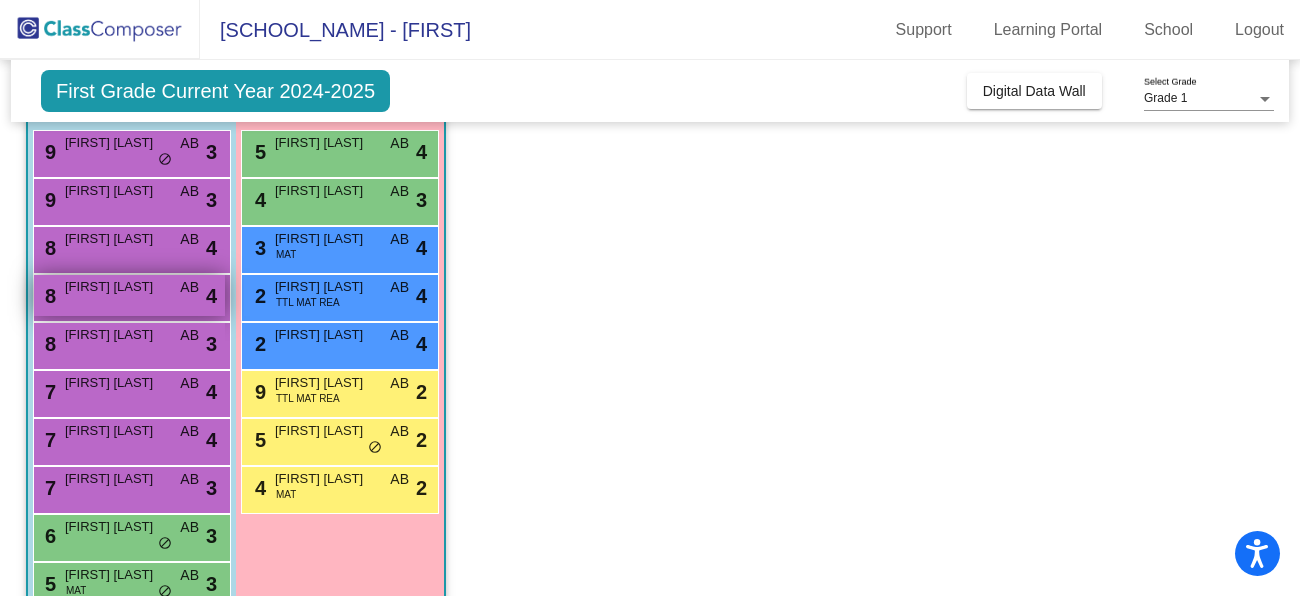 scroll, scrollTop: 184, scrollLeft: 0, axis: vertical 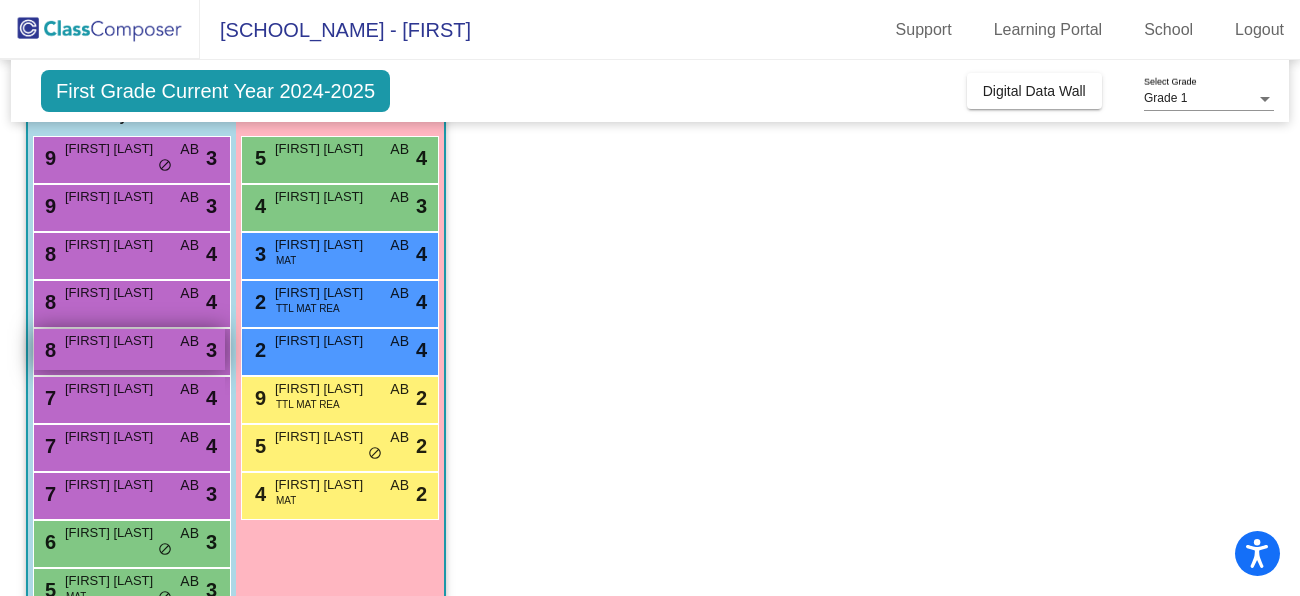 click on "8 Bennett Dreesen AB lock do_not_disturb_alt 3" at bounding box center (129, 349) 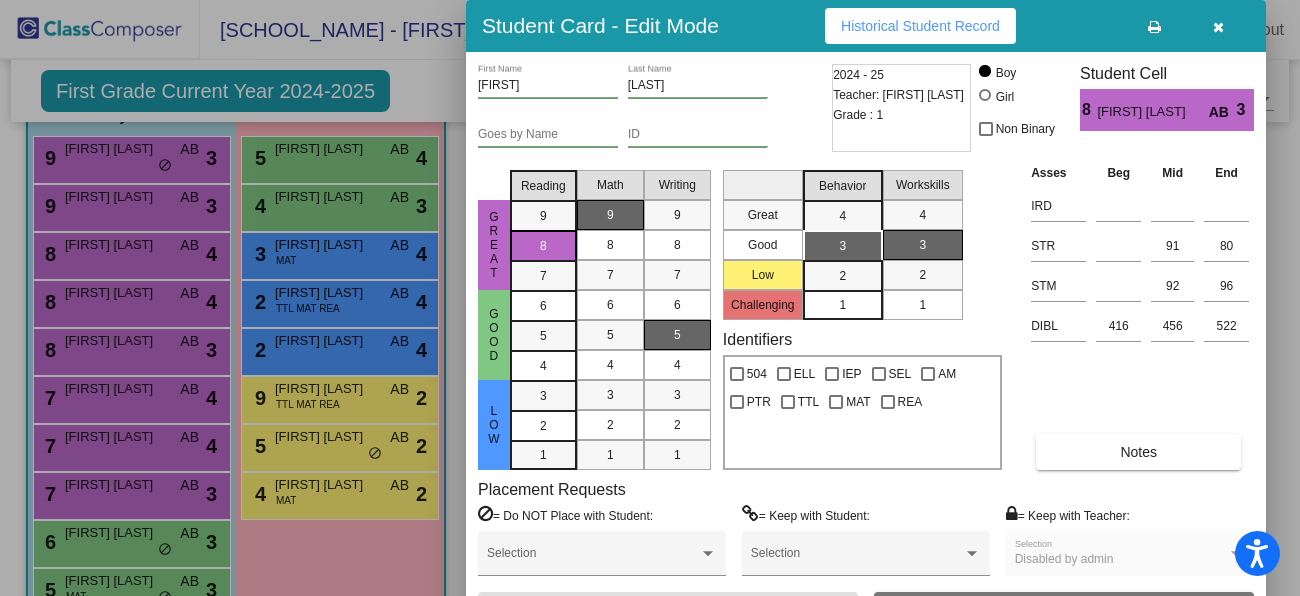 click at bounding box center [1218, 27] 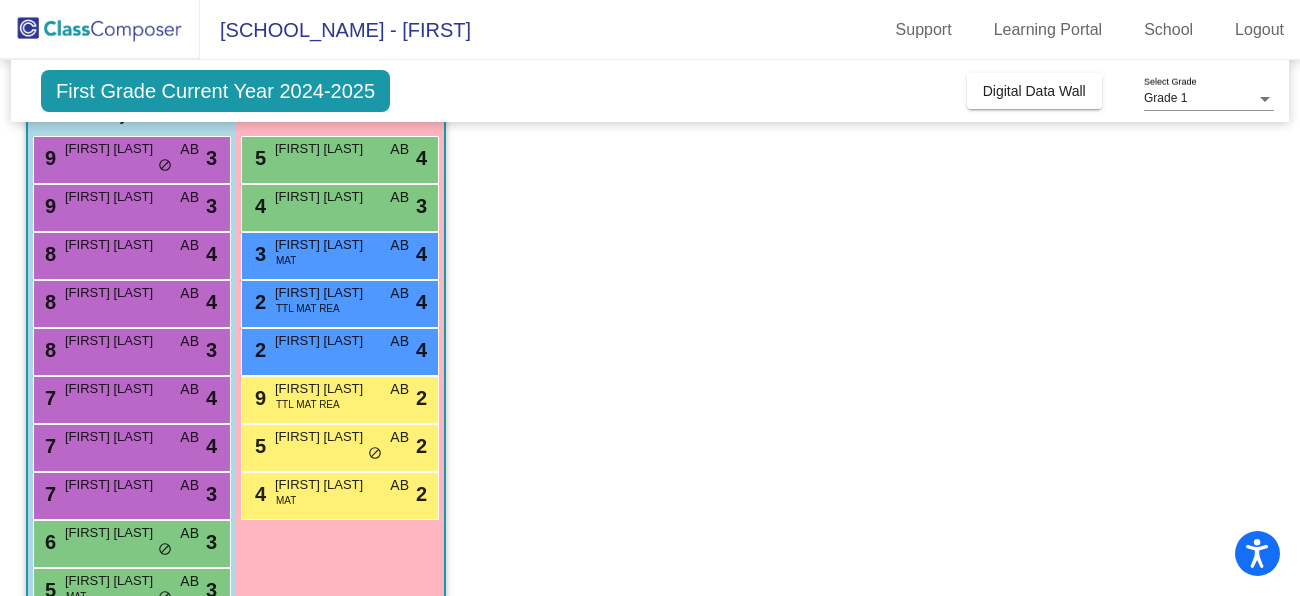 click on "First Grade Current Year 2024-2025" 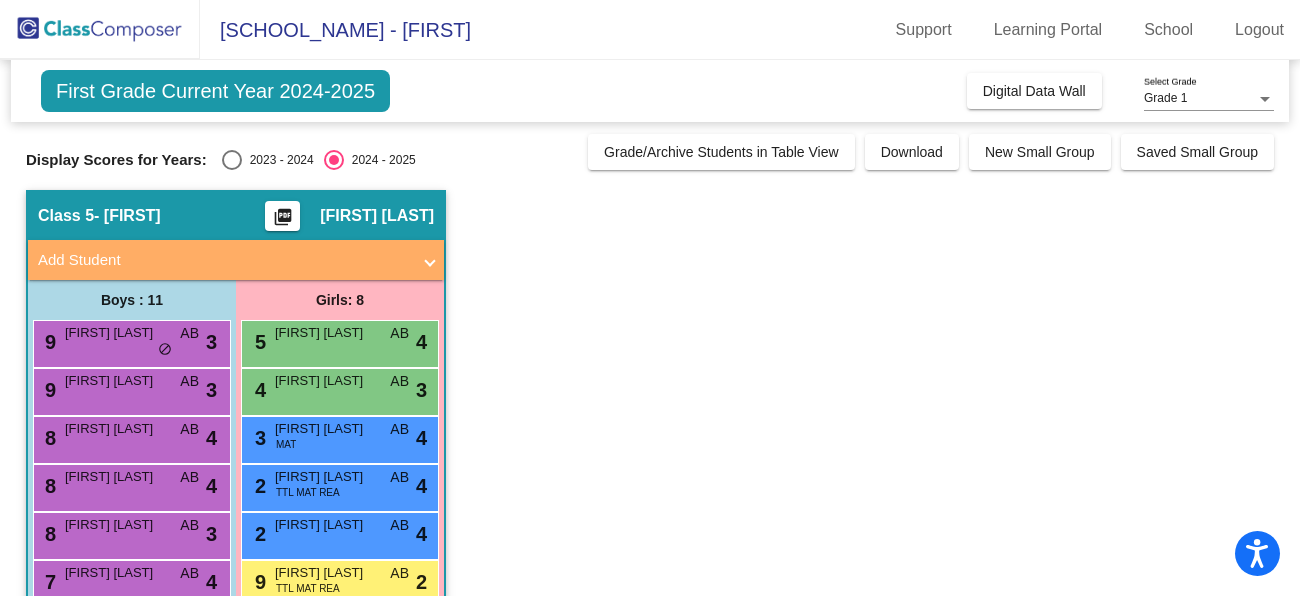 click on "Grade 1 Select Grade" 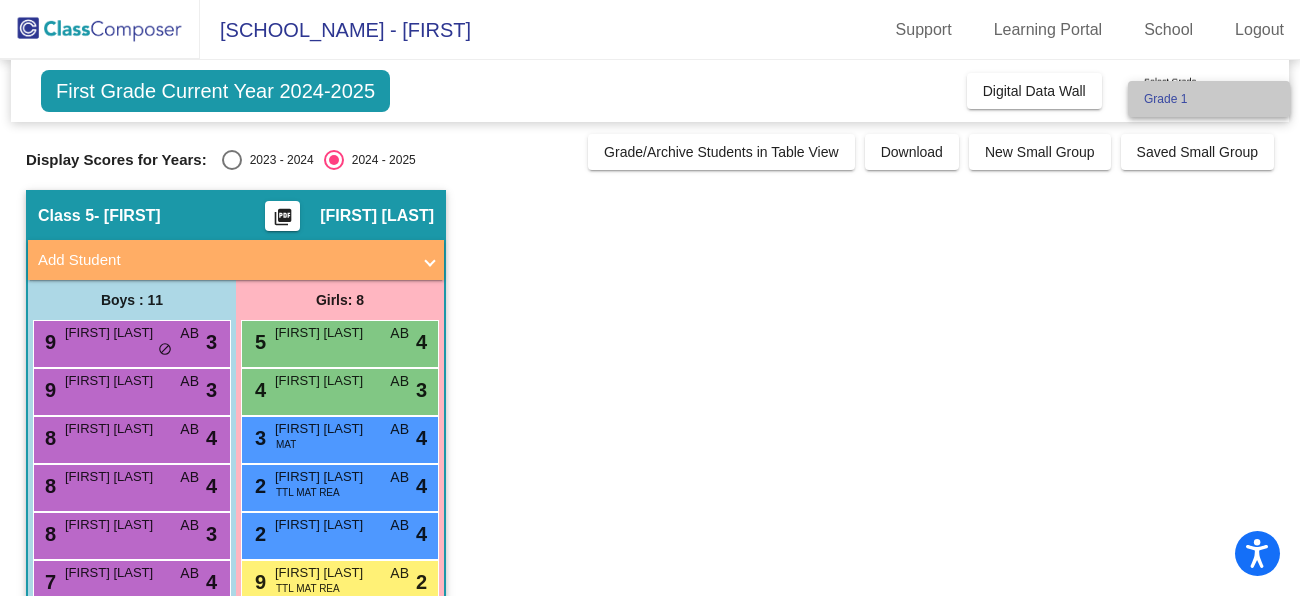 click on "Grade 1" at bounding box center (1209, 99) 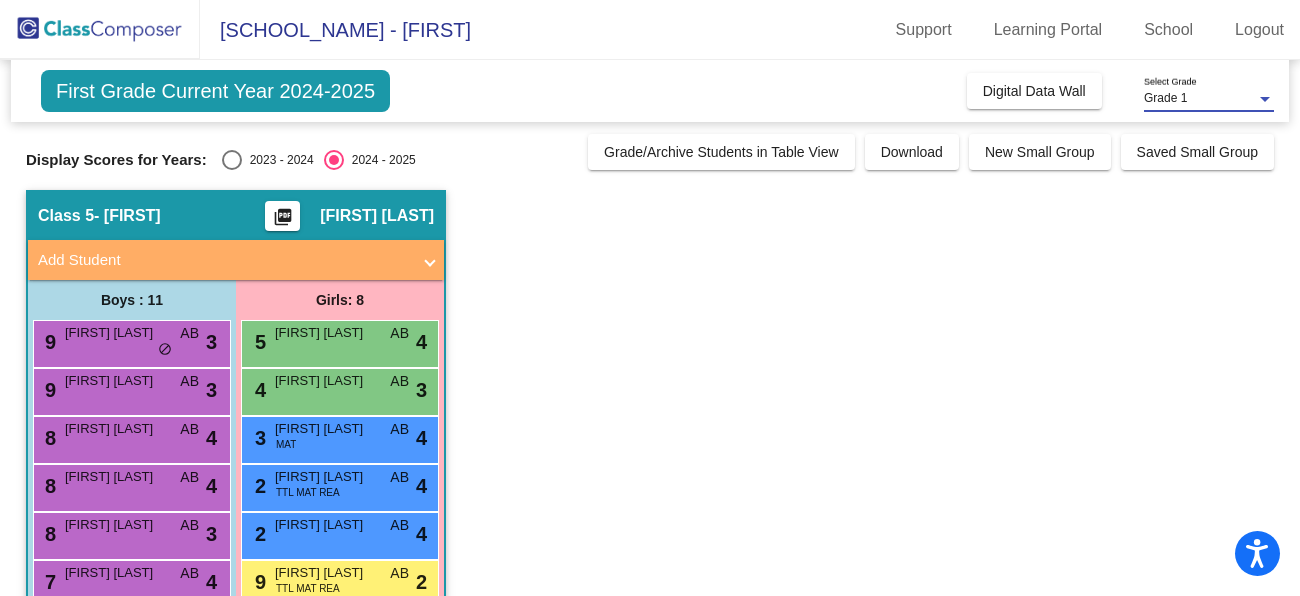click on "Class 5   - Avery Baker  picture_as_pdf Avery Baker  Add Student  First Name Last Name Student Id  (Recommended)   Boy   Girl   Non Binary Add Close  Boys : 11  9 Callan Wyatt AB lock do_not_disturb_alt 3 9 Daeton Wade AB lock do_not_disturb_alt 3 8 Avery Gray AB lock do_not_disturb_alt 4 8 Landon Peterson AB lock do_not_disturb_alt 4 8 Bennett Dreesen AB lock do_not_disturb_alt 3 7 Brayden Svela AB lock do_not_disturb_alt 4 7 Zander Traum AB lock do_not_disturb_alt 4 7 Oliver Goike AB lock do_not_disturb_alt 3 6 Trenton Byerhof AB lock do_not_disturb_alt 3 5 Bryson Bunk MAT AB lock do_not_disturb_alt 3 5 Holden Worley MAT AB lock do_not_disturb_alt 3 Girls: 8 5 Quinn Heggen AB lock do_not_disturb_alt 4 4 Haven Knight AB lock do_not_disturb_alt 3 3 Julia Holder MAT AB lock do_not_disturb_alt 4 2 Kenzie Walker TTL MAT REA AB lock do_not_disturb_alt 4 2 Harper Simon AB lock do_not_disturb_alt 4 9 Ivy Emmerling TTL MAT REA AB lock do_not_disturb_alt 2 5 Delilah Rincon AB lock do_not_disturb_alt 2 4 MAT AB 2" 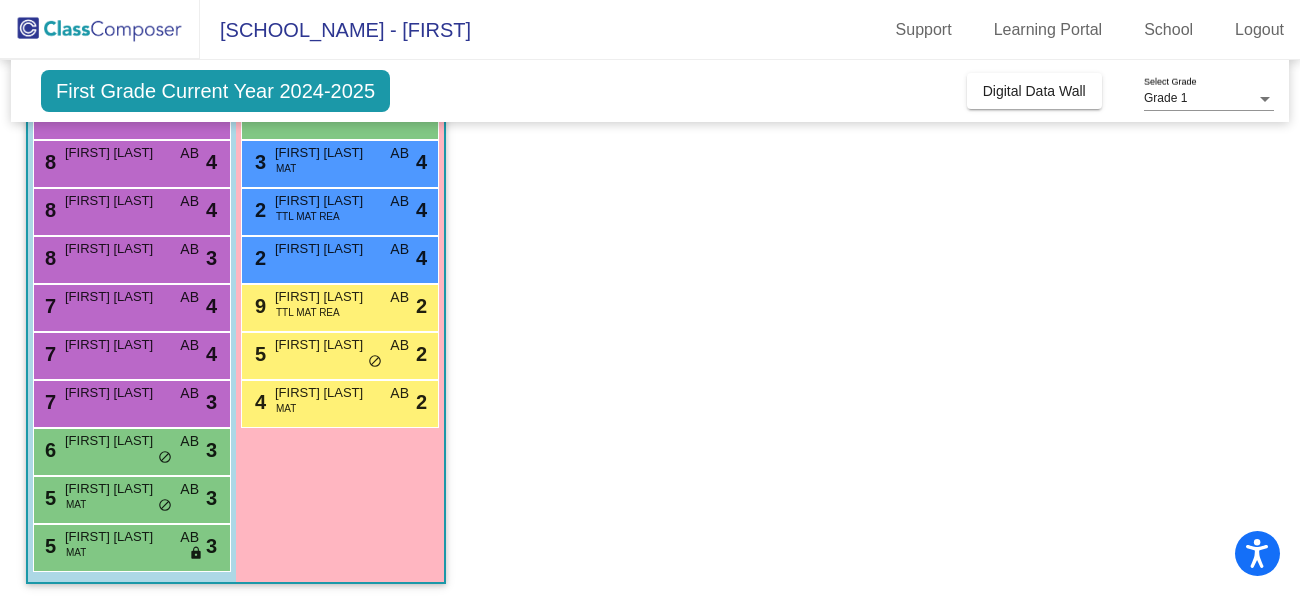 scroll, scrollTop: 283, scrollLeft: 0, axis: vertical 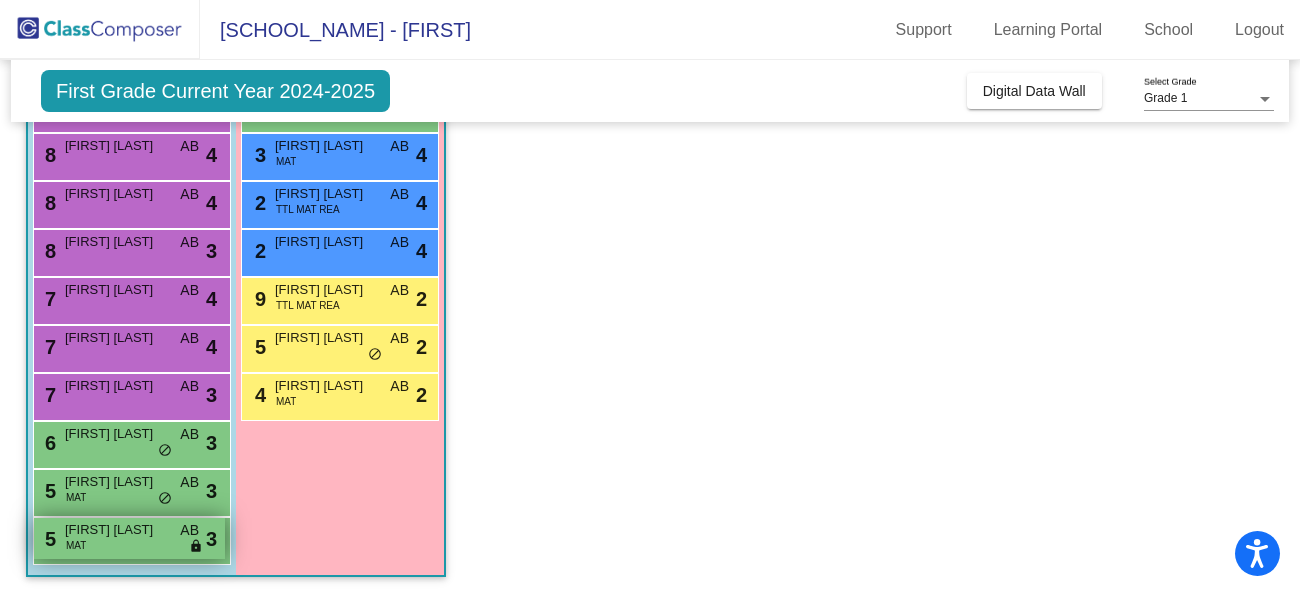 click on "3" at bounding box center [211, 539] 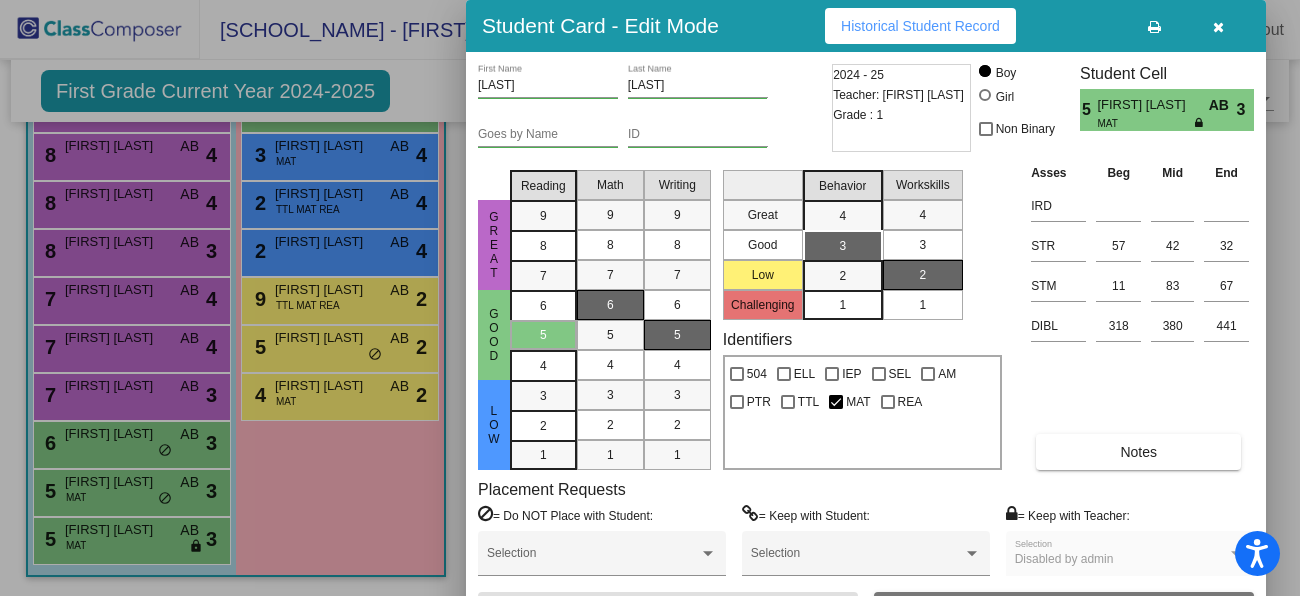 click at bounding box center [1200, 123] 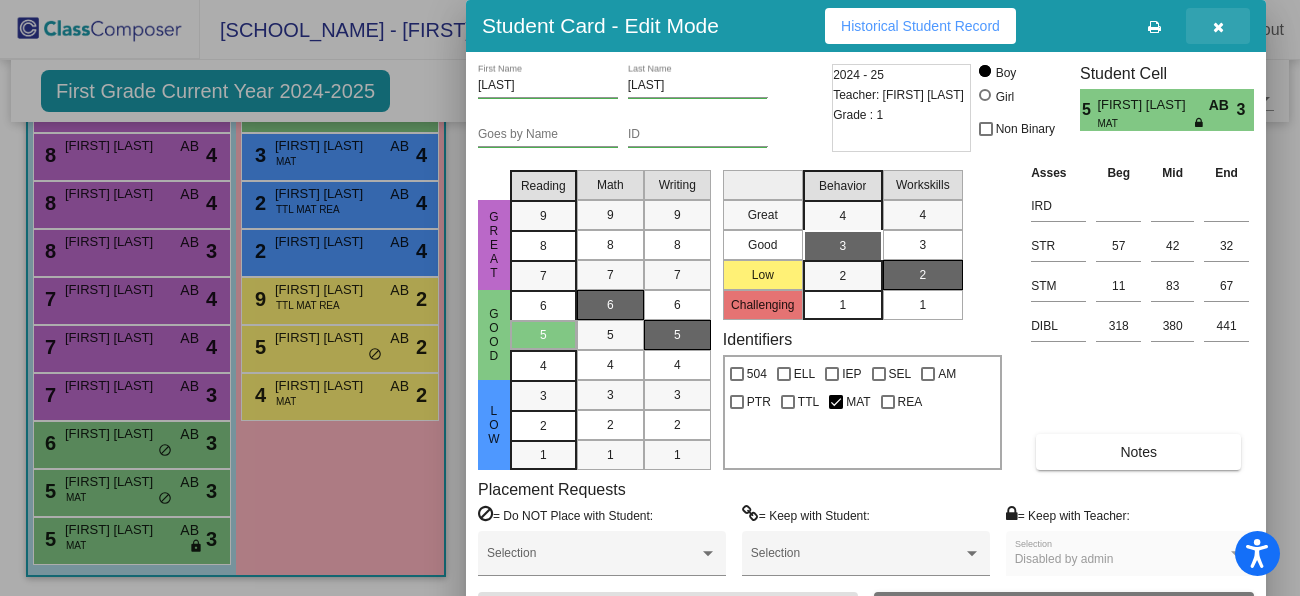 click at bounding box center [1218, 27] 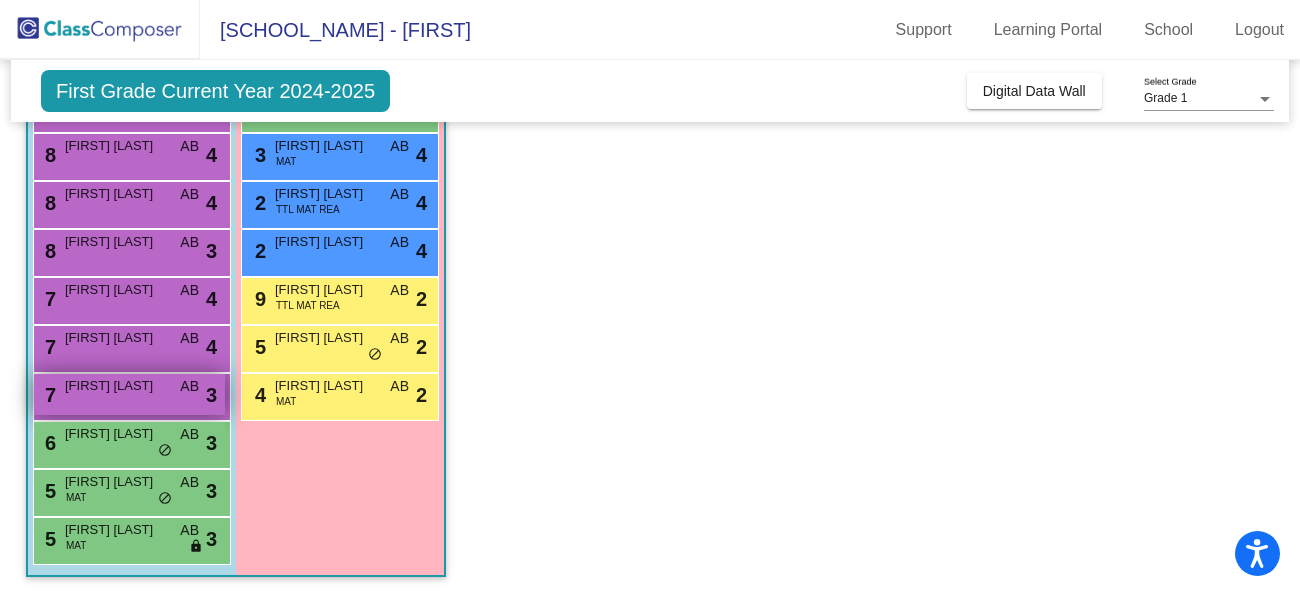 click on "7 Oliver Goike AB lock do_not_disturb_alt 3" at bounding box center (129, 394) 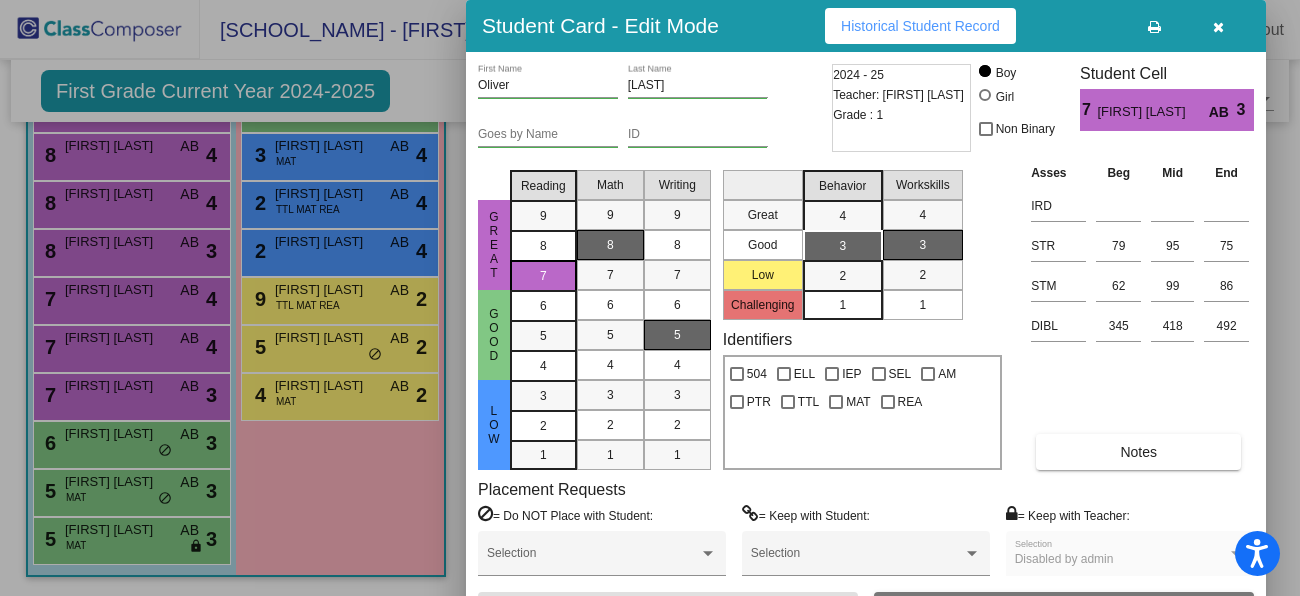 click at bounding box center (1218, 26) 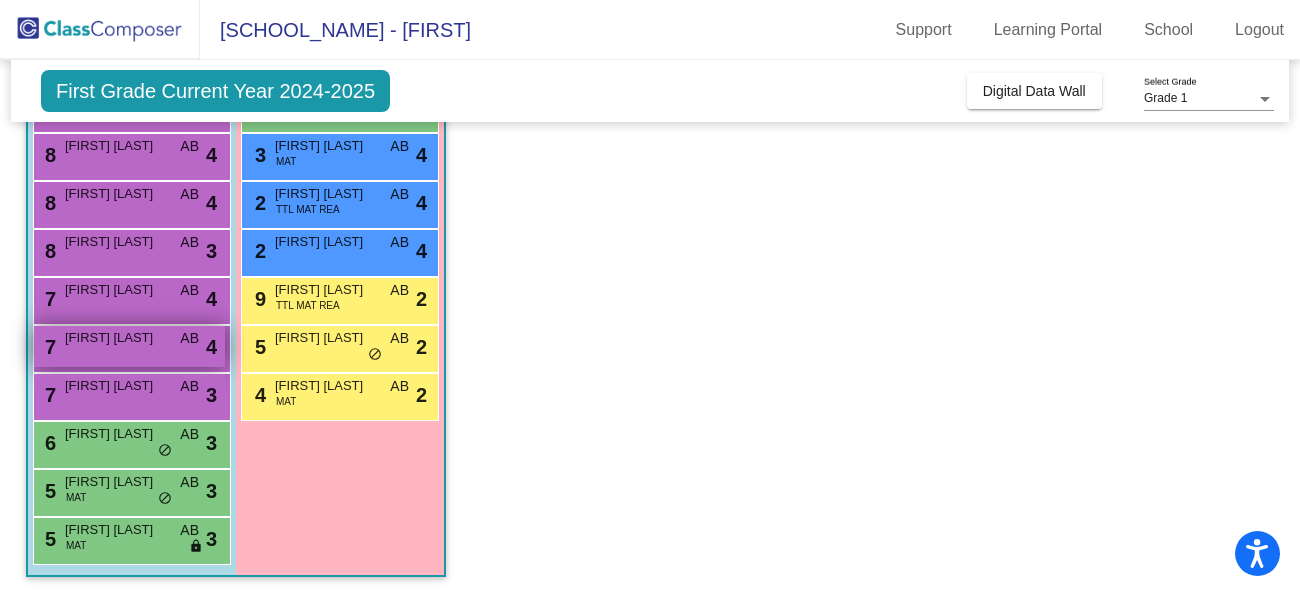 click on "Zander Traum" at bounding box center (115, 338) 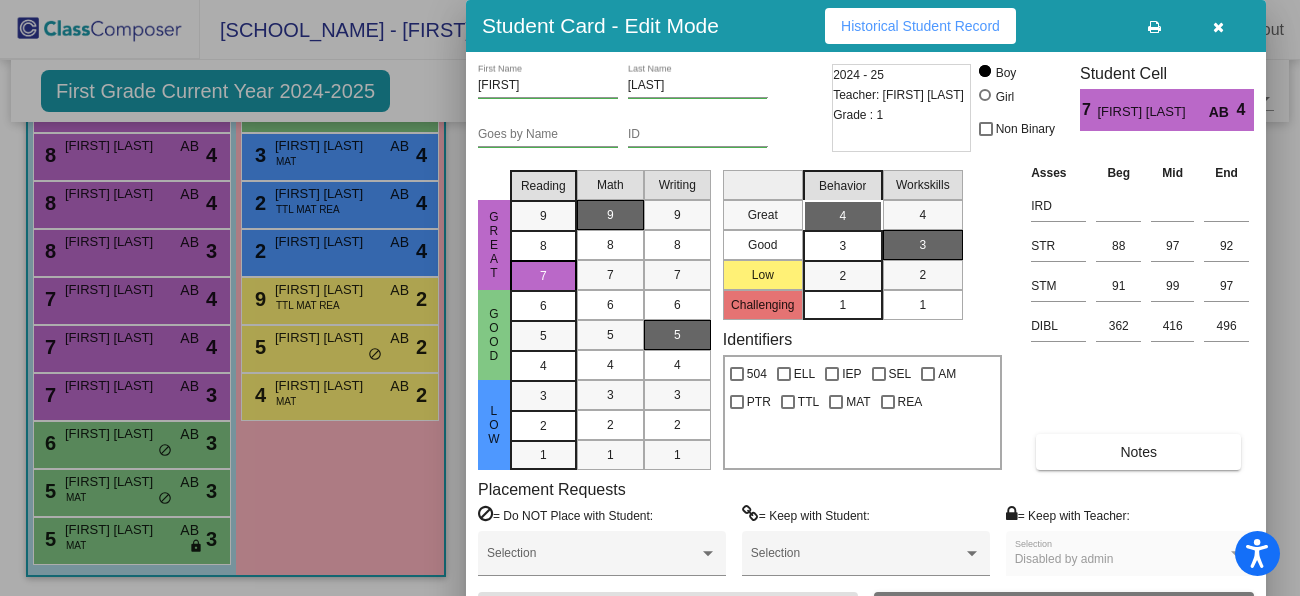 click at bounding box center (650, 298) 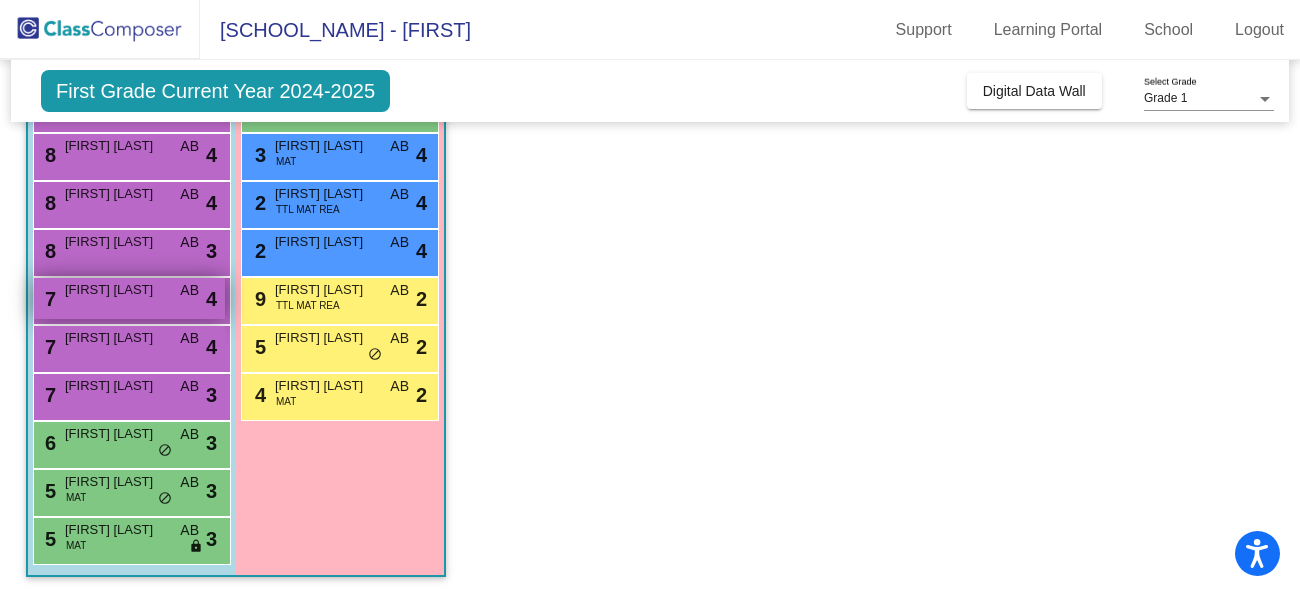 click on "7 Brayden Svela AB lock do_not_disturb_alt 4" at bounding box center (129, 298) 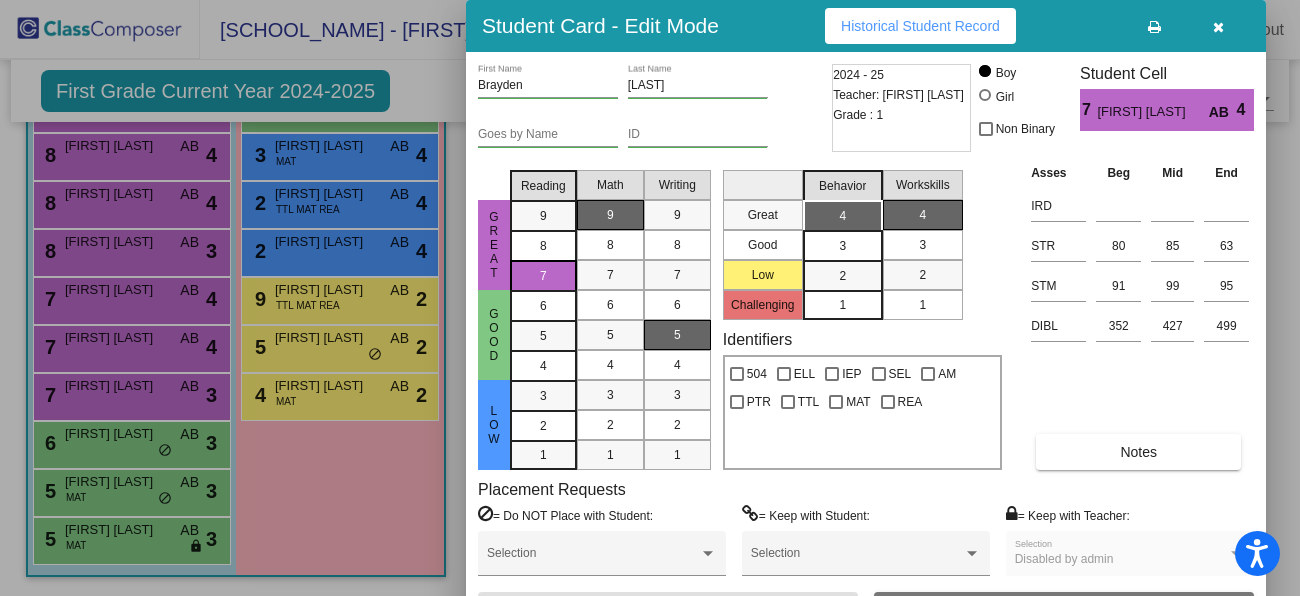 click at bounding box center (1218, 26) 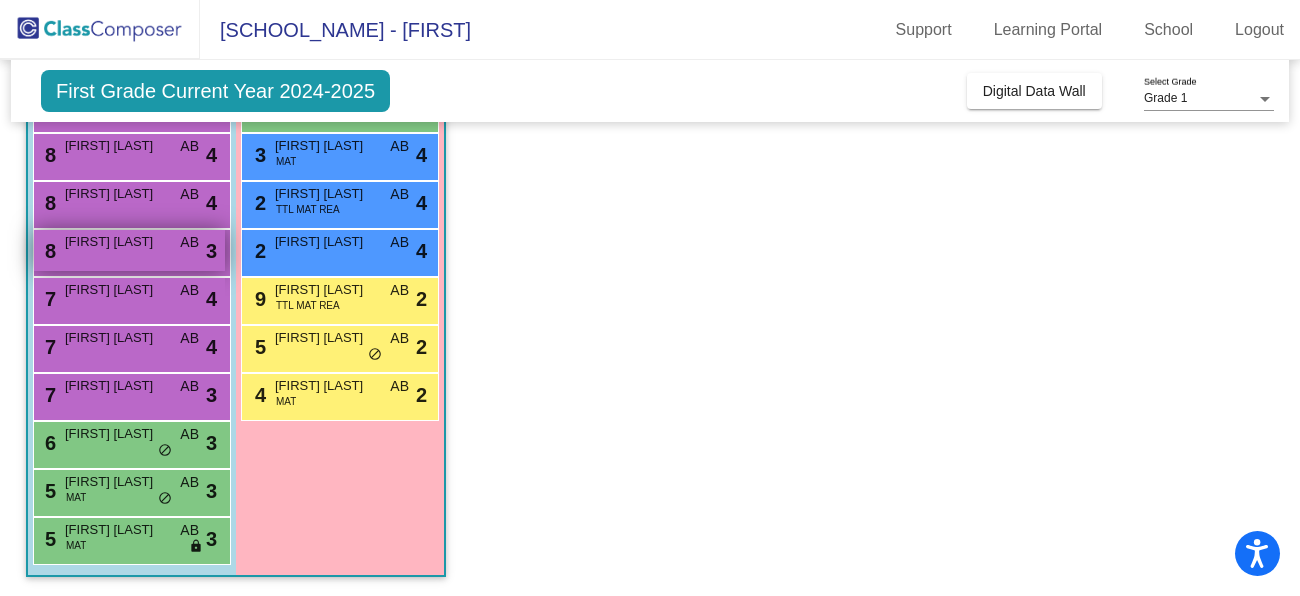 click on "Bennett Dreesen" at bounding box center [115, 242] 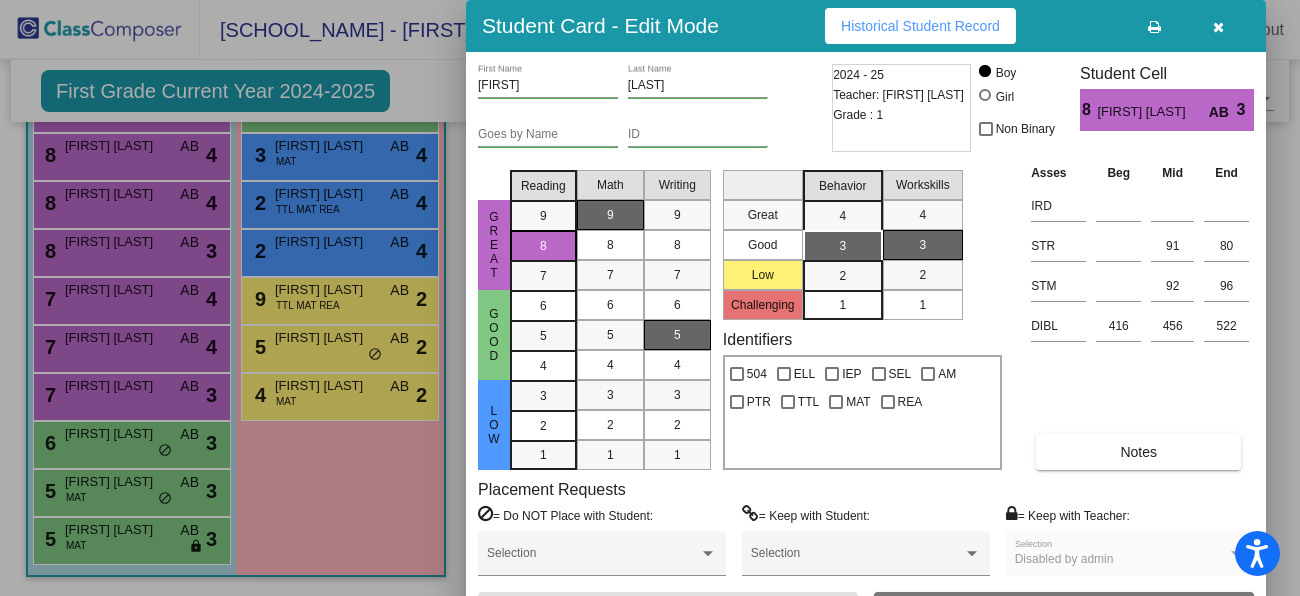 click at bounding box center [1218, 26] 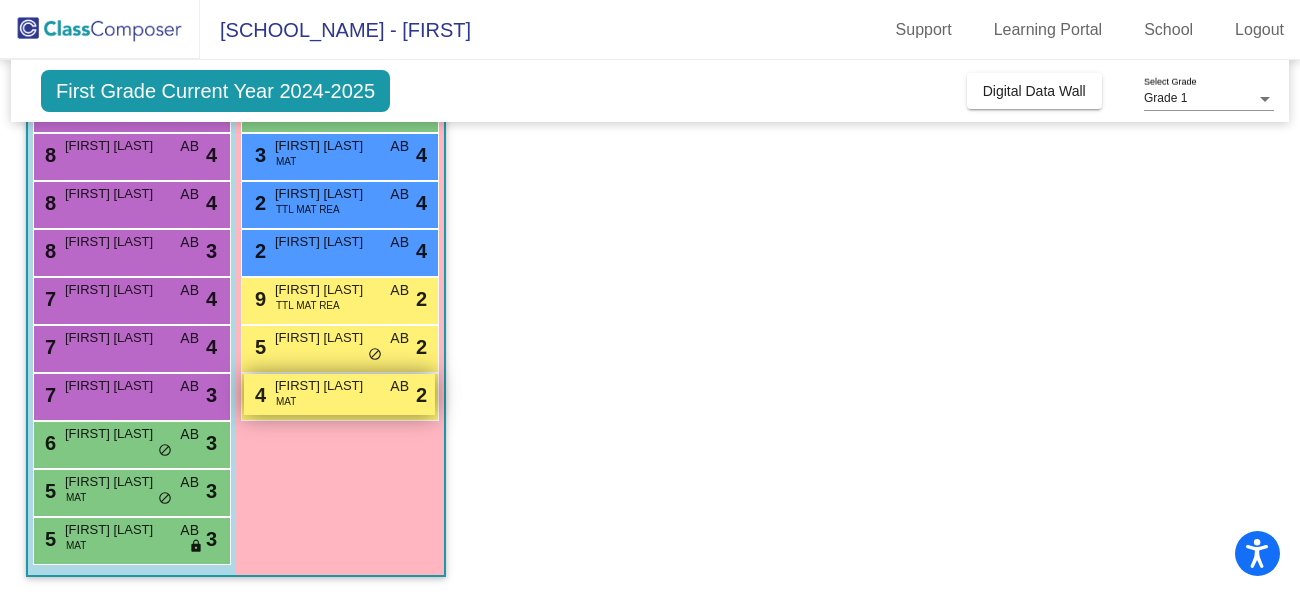 click on "Jessica Keith" at bounding box center [325, 386] 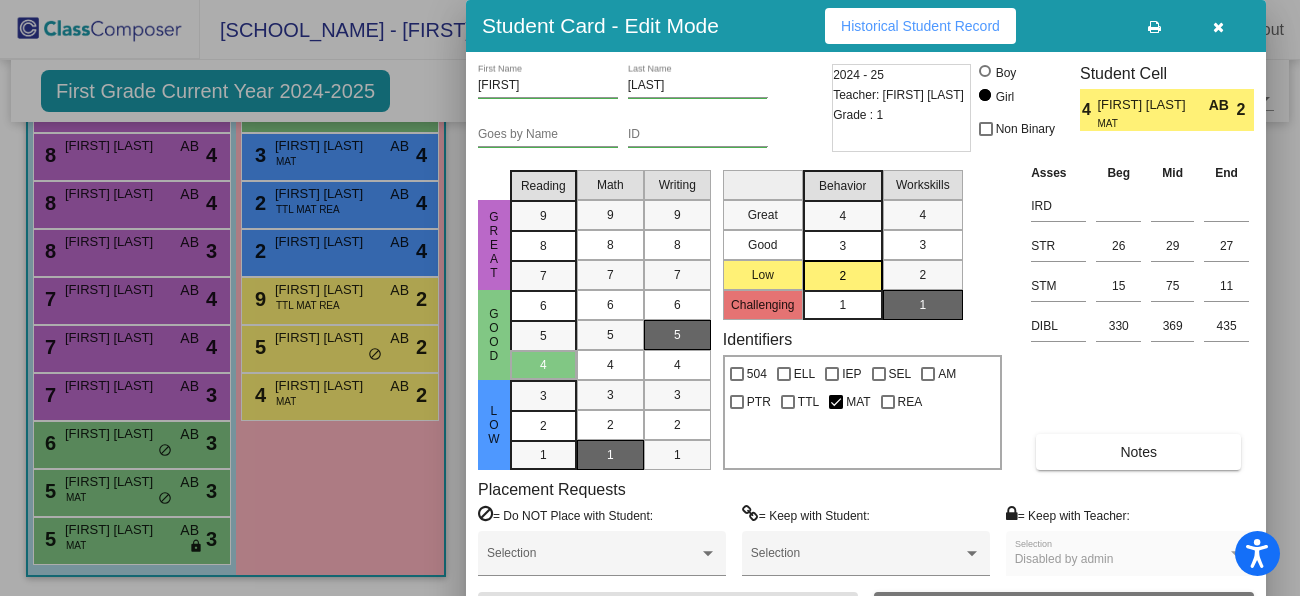 click at bounding box center [1218, 26] 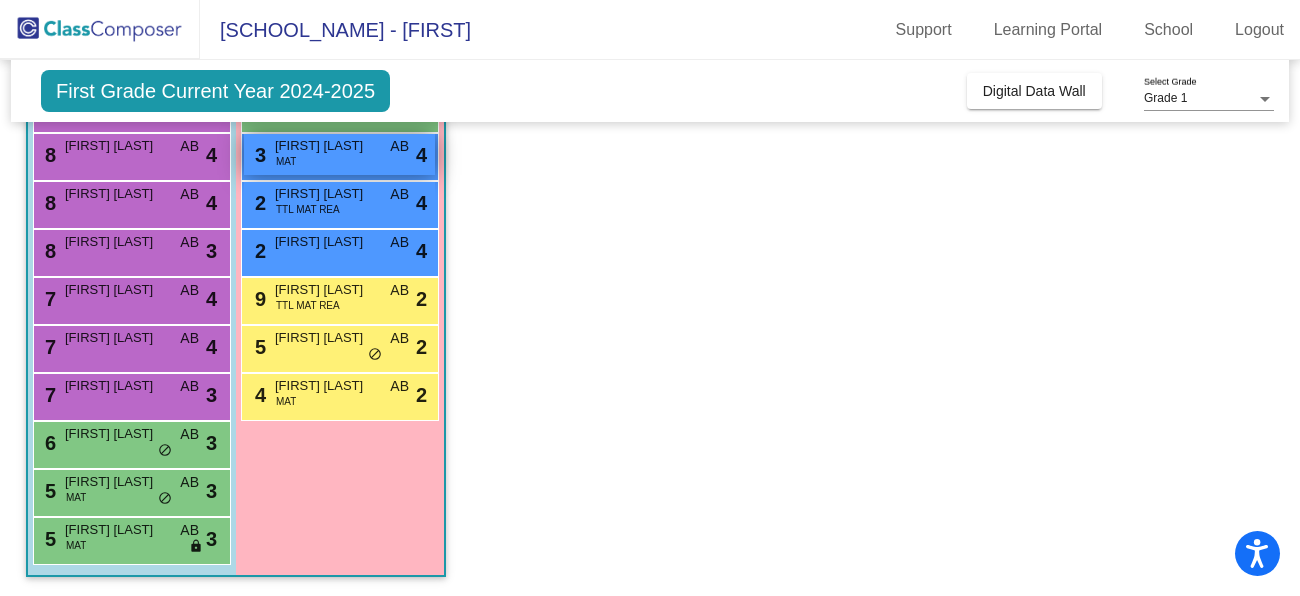 click on "3 Julia Holder MAT AB lock do_not_disturb_alt 4" at bounding box center (339, 154) 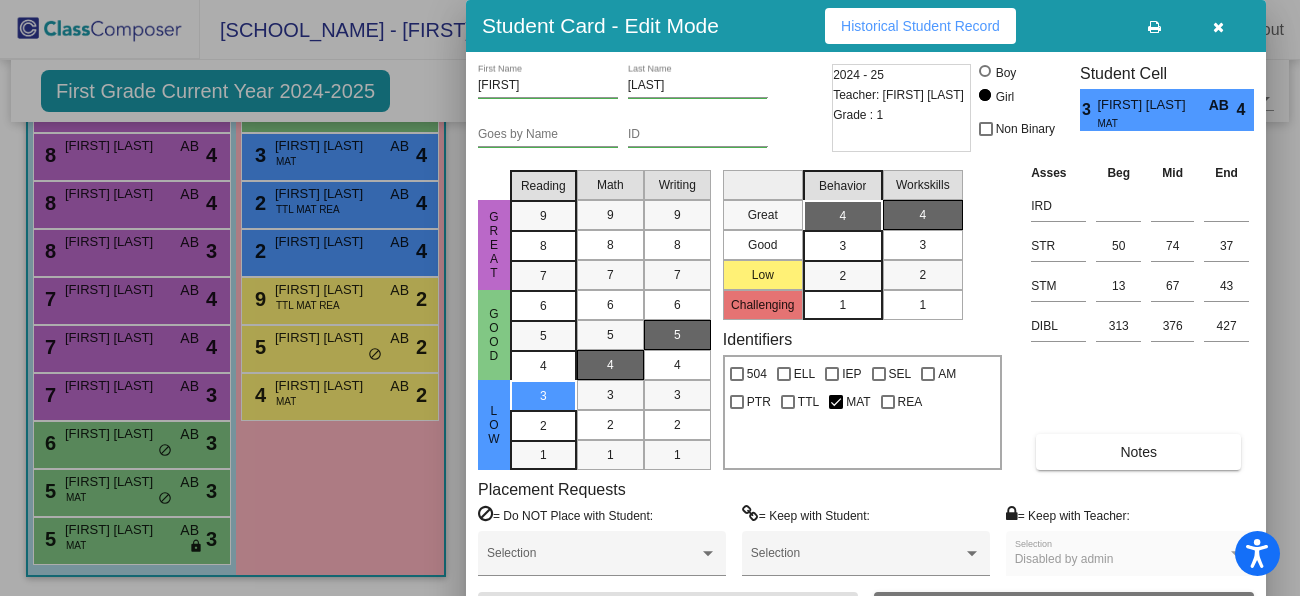 click at bounding box center (1218, 26) 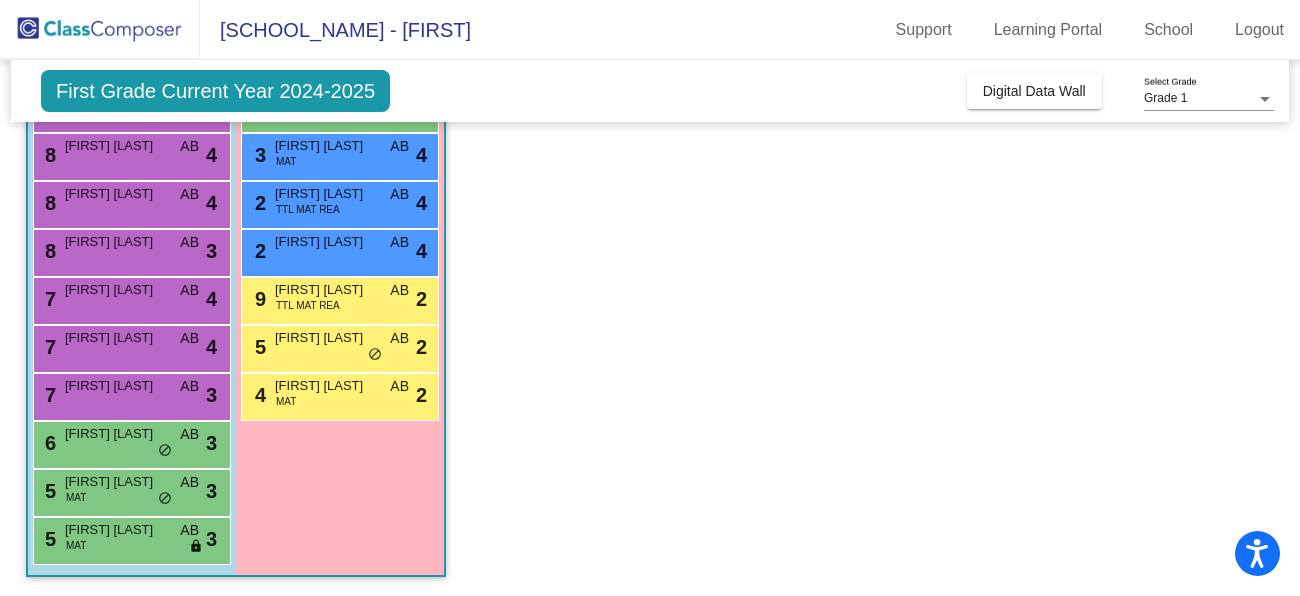 scroll, scrollTop: 0, scrollLeft: 0, axis: both 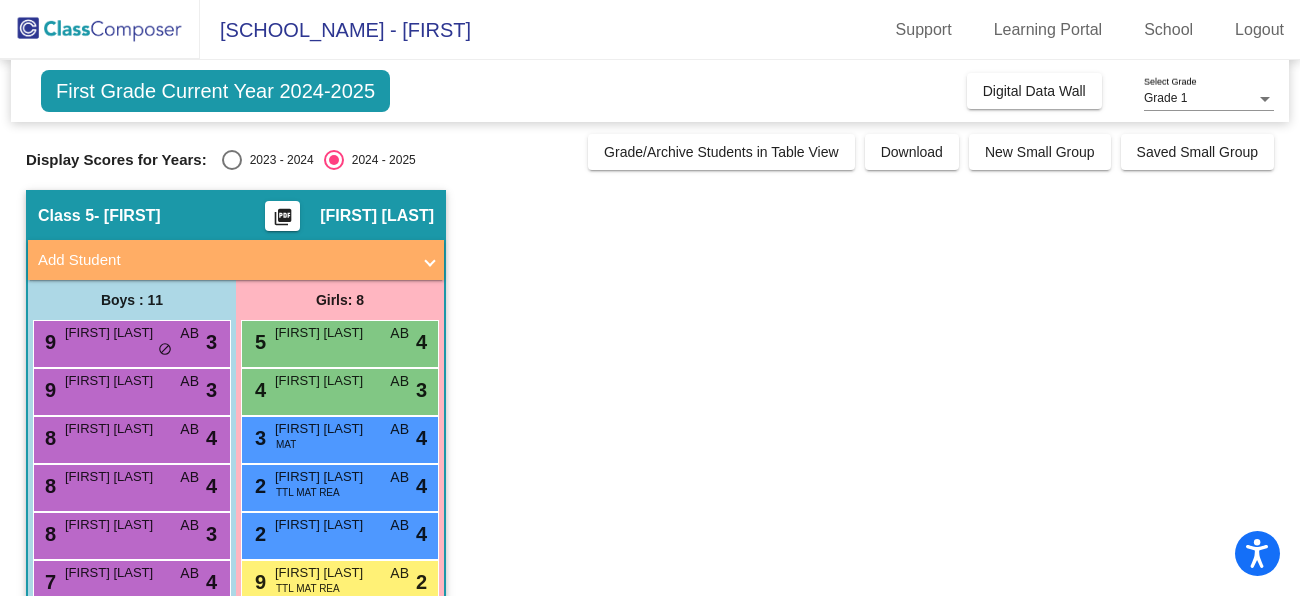 click on "Avery Baker" 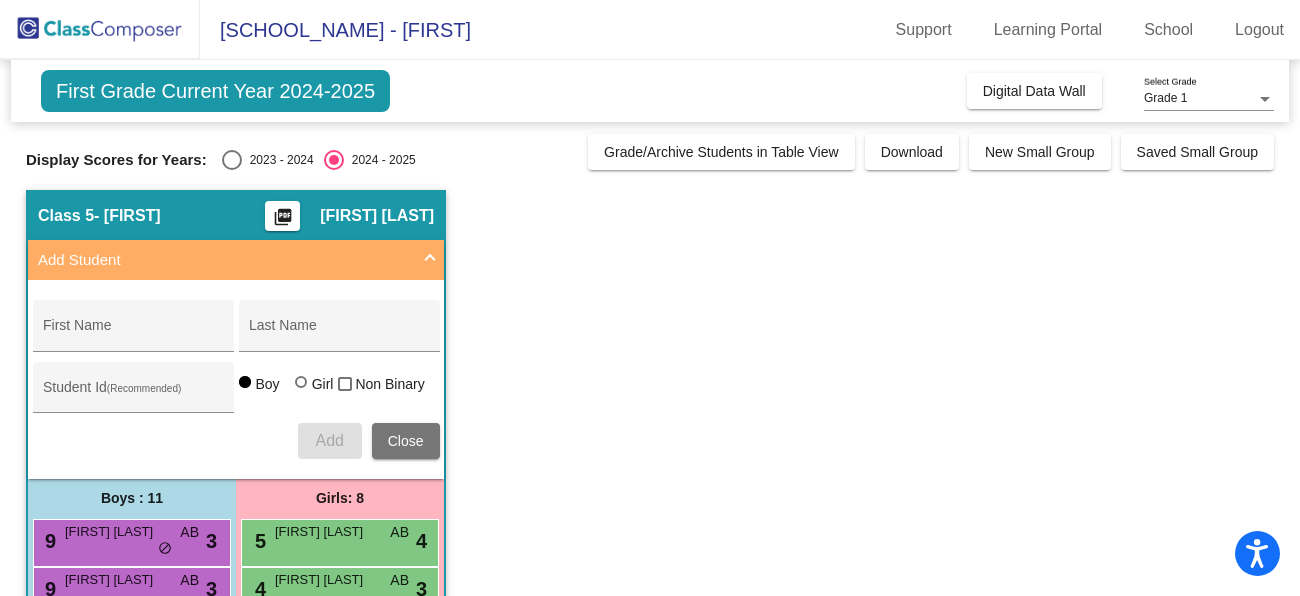 click on "Class 5   - Avery Baker  picture_as_pdf Avery Baker  Add Student  First Name Last Name Student Id  (Recommended)   Boy   Girl   Non Binary Add Close  Boys : 11  9 Callan Wyatt AB lock do_not_disturb_alt 3 9 Daeton Wade AB lock do_not_disturb_alt 3 8 Avery Gray AB lock do_not_disturb_alt 4 8 Landon Peterson AB lock do_not_disturb_alt 4 8 Bennett Dreesen AB lock do_not_disturb_alt 3 7 Brayden Svela AB lock do_not_disturb_alt 4 7 Zander Traum AB lock do_not_disturb_alt 4 7 Oliver Goike AB lock do_not_disturb_alt 3 6 Trenton Byerhof AB lock do_not_disturb_alt 3 5 Bryson Bunk MAT AB lock do_not_disturb_alt 3 5 Holden Worley MAT AB lock do_not_disturb_alt 3 Girls: 8 5 Quinn Heggen AB lock do_not_disturb_alt 4 4 Haven Knight AB lock do_not_disturb_alt 3 3 Julia Holder MAT AB lock do_not_disturb_alt 4 2 Kenzie Walker TTL MAT REA AB lock do_not_disturb_alt 4 2 Harper Simon AB lock do_not_disturb_alt 4 9 Ivy Emmerling TTL MAT REA AB lock do_not_disturb_alt 2 5 Delilah Rincon AB lock do_not_disturb_alt 2 4 MAT AB 2" 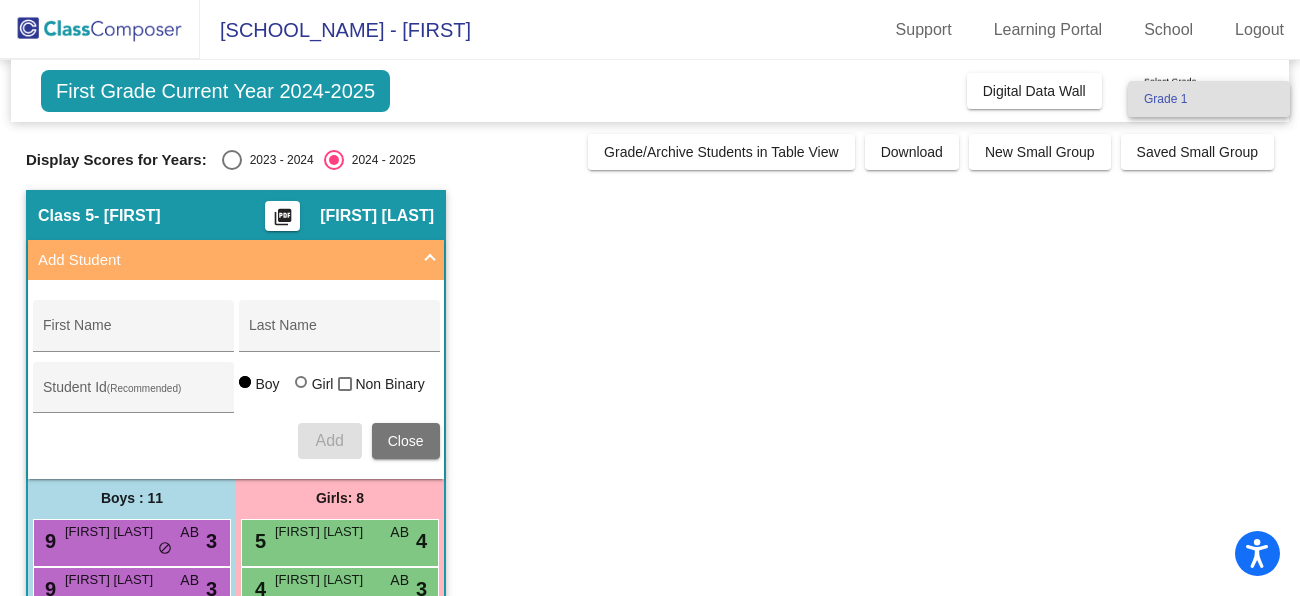 click at bounding box center [650, 298] 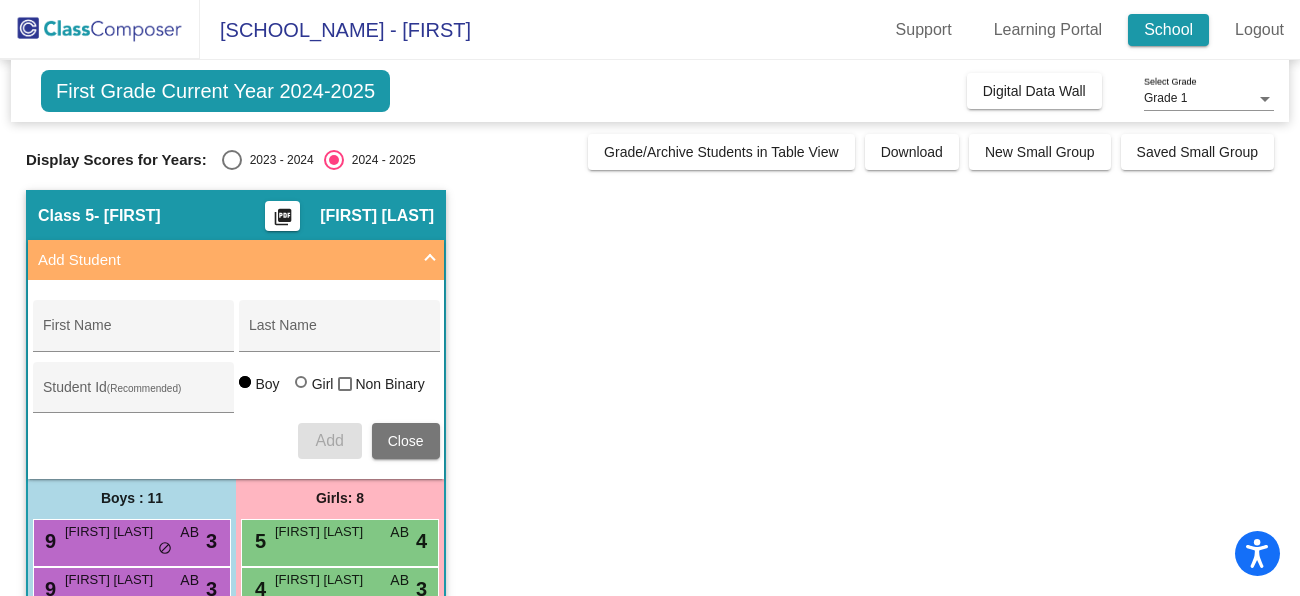 click on "School" 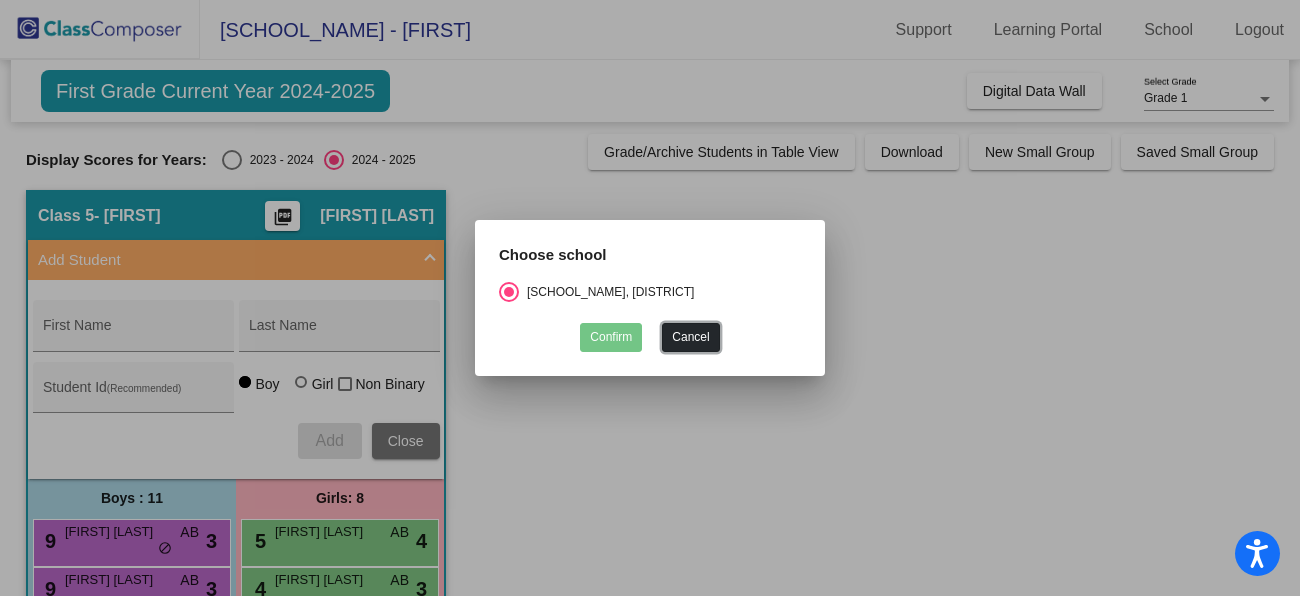 click on "Cancel" at bounding box center (690, 337) 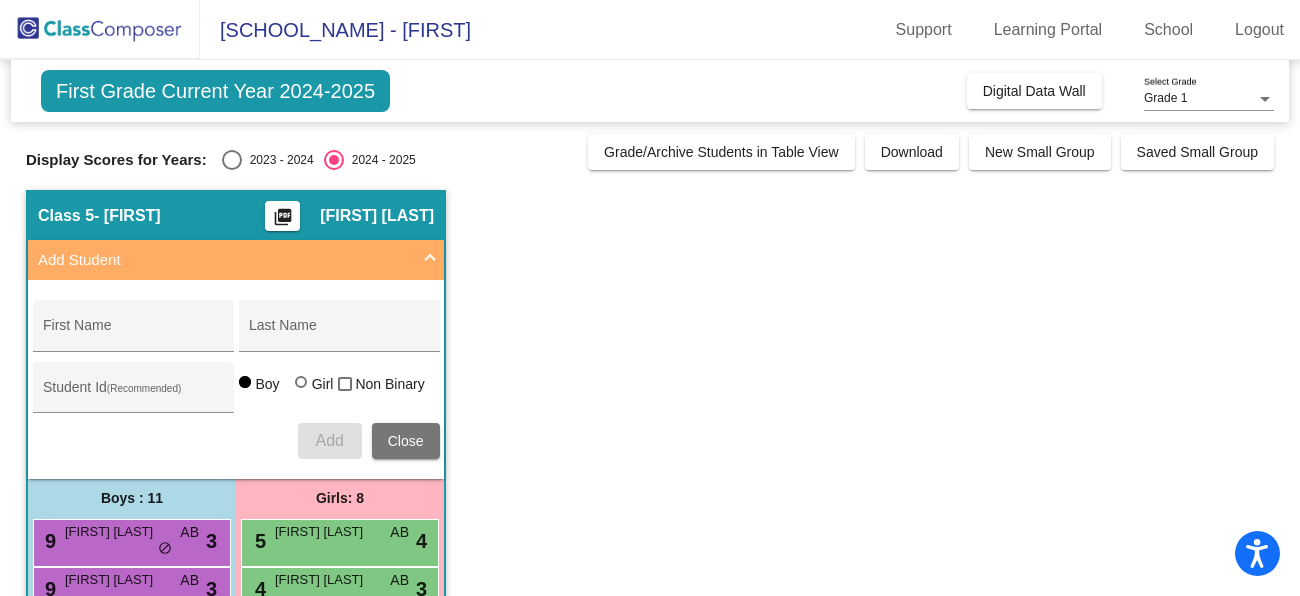 click on "Grade 1" at bounding box center (1200, 99) 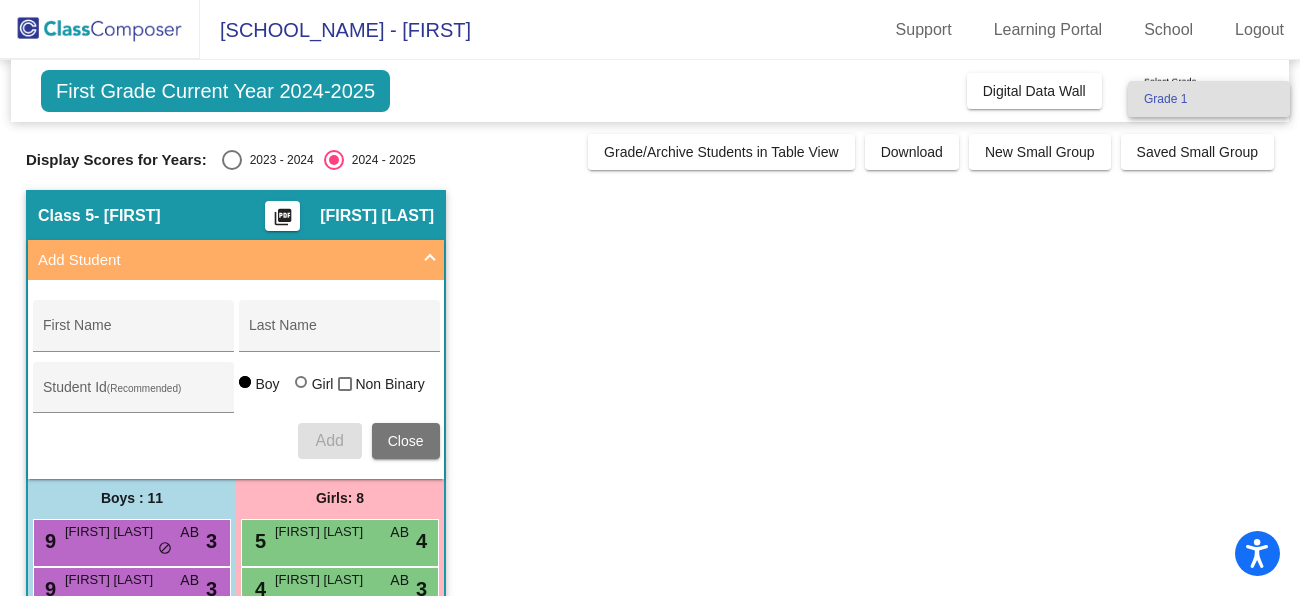 click on "Grade 1" at bounding box center (1209, 99) 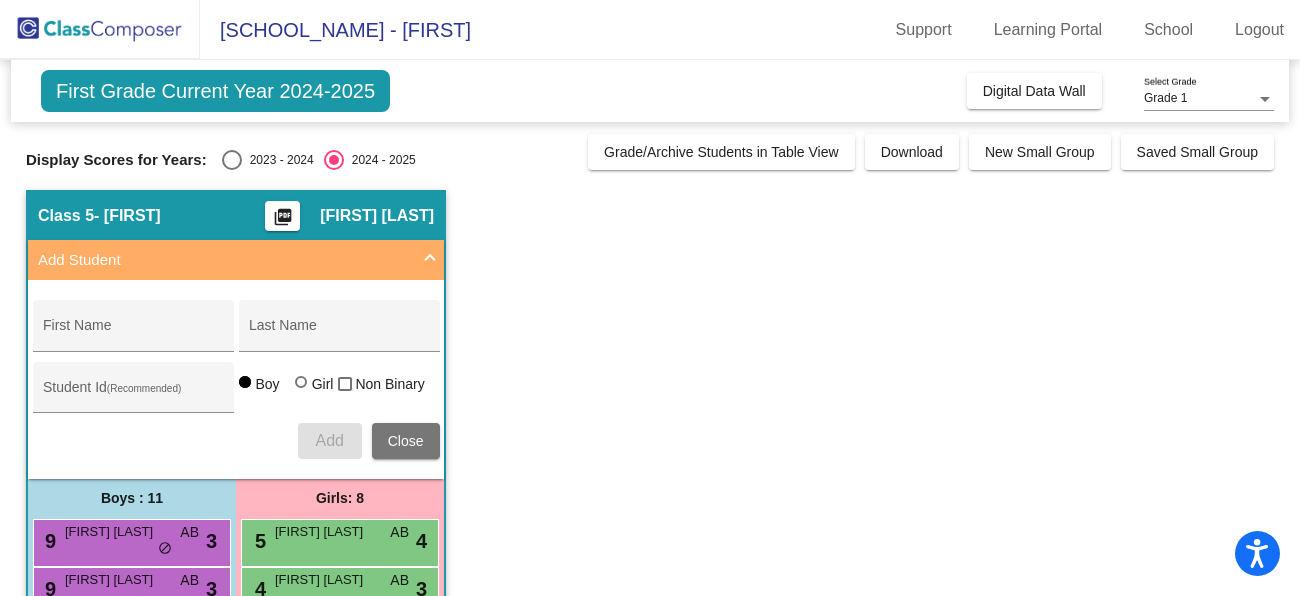 click on "Class 5   - Avery Baker  picture_as_pdf Avery Baker  Add Student  First Name Last Name Student Id  (Recommended)   Boy   Girl   Non Binary Add Close  Boys : 11  9 Callan Wyatt AB lock do_not_disturb_alt 3 9 Daeton Wade AB lock do_not_disturb_alt 3 8 Avery Gray AB lock do_not_disturb_alt 4 8 Landon Peterson AB lock do_not_disturb_alt 4 8 Bennett Dreesen AB lock do_not_disturb_alt 3 7 Brayden Svela AB lock do_not_disturb_alt 4 7 Zander Traum AB lock do_not_disturb_alt 4 7 Oliver Goike AB lock do_not_disturb_alt 3 6 Trenton Byerhof AB lock do_not_disturb_alt 3 5 Bryson Bunk MAT AB lock do_not_disturb_alt 3 5 Holden Worley MAT AB lock do_not_disturb_alt 3 Girls: 8 5 Quinn Heggen AB lock do_not_disturb_alt 4 4 Haven Knight AB lock do_not_disturb_alt 3 3 Julia Holder MAT AB lock do_not_disturb_alt 4 2 Kenzie Walker TTL MAT REA AB lock do_not_disturb_alt 4 2 Harper Simon AB lock do_not_disturb_alt 4 9 Ivy Emmerling TTL MAT REA AB lock do_not_disturb_alt 2 5 Delilah Rincon AB lock do_not_disturb_alt 2 4 MAT AB 2" 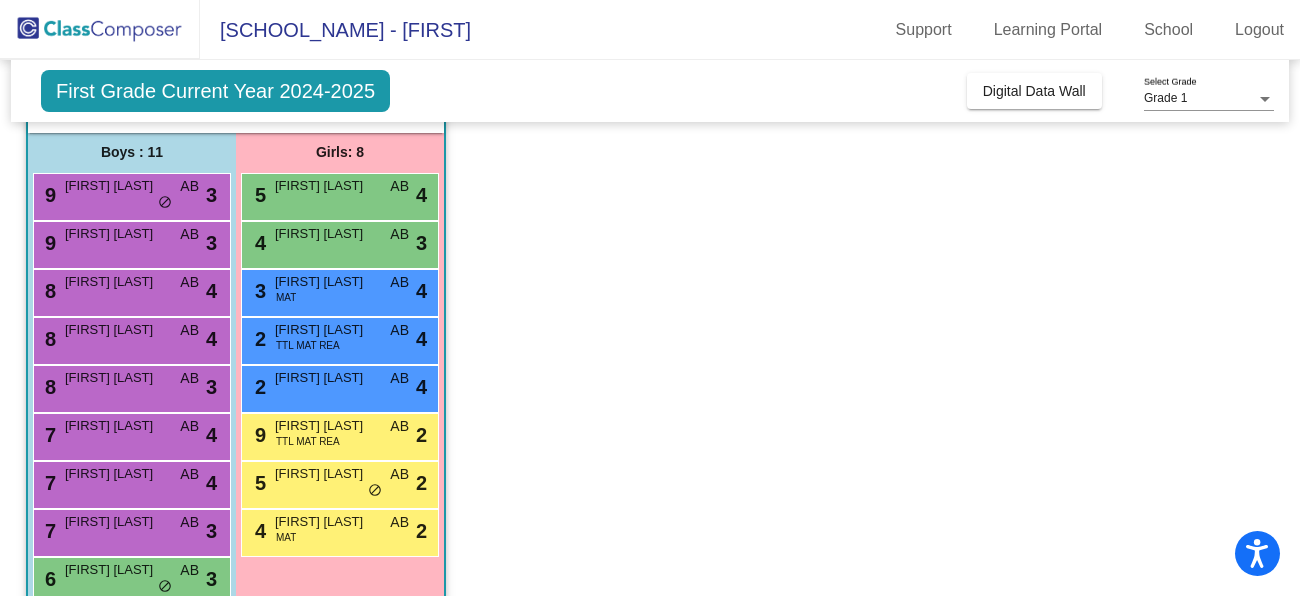 scroll, scrollTop: 352, scrollLeft: 0, axis: vertical 